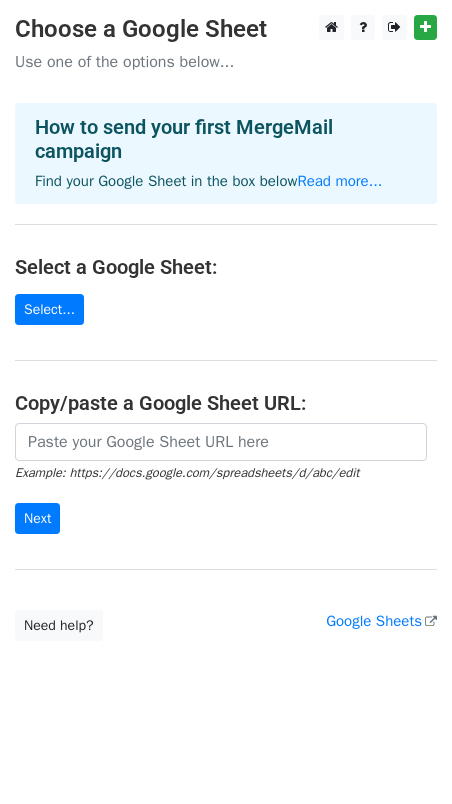 scroll, scrollTop: 0, scrollLeft: 0, axis: both 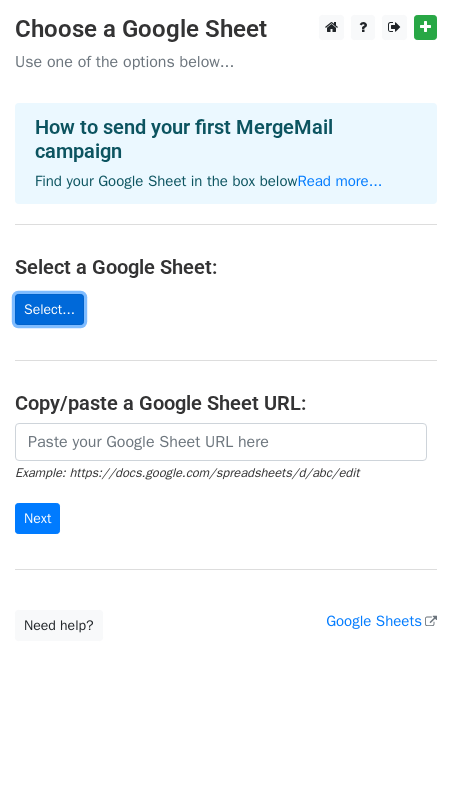 click on "Select..." at bounding box center (49, 309) 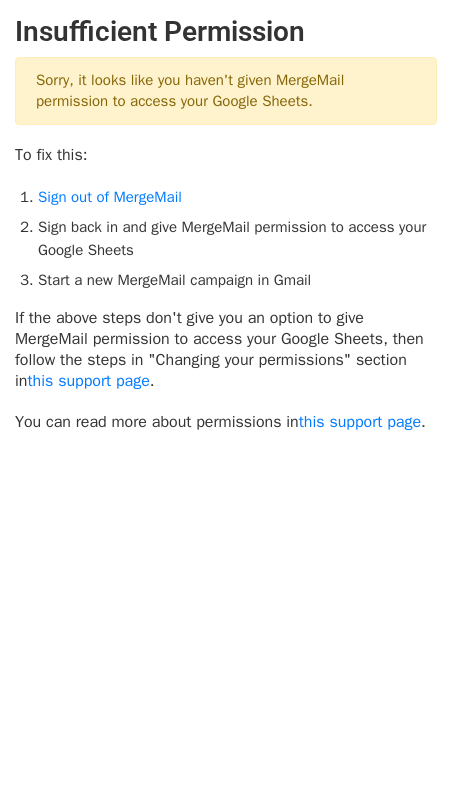 scroll, scrollTop: 0, scrollLeft: 0, axis: both 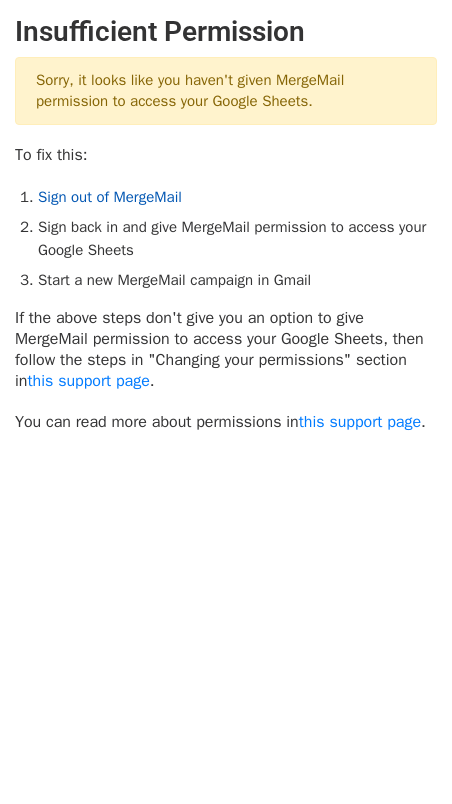 click on "Sign out of MergeMail" at bounding box center [110, 197] 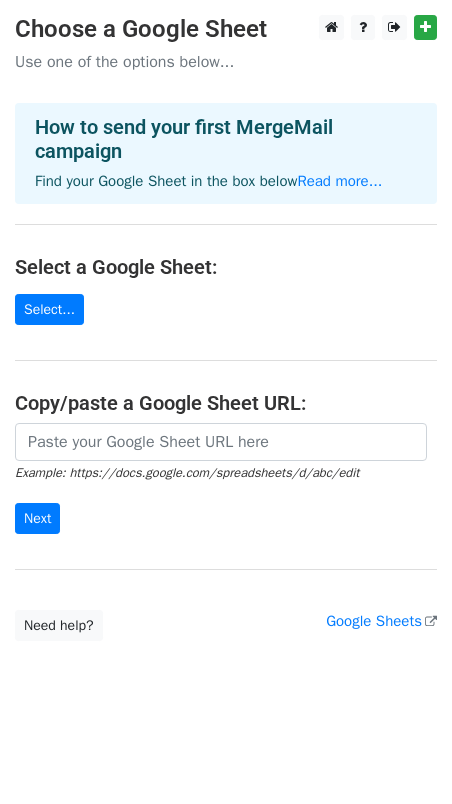 scroll, scrollTop: 0, scrollLeft: 0, axis: both 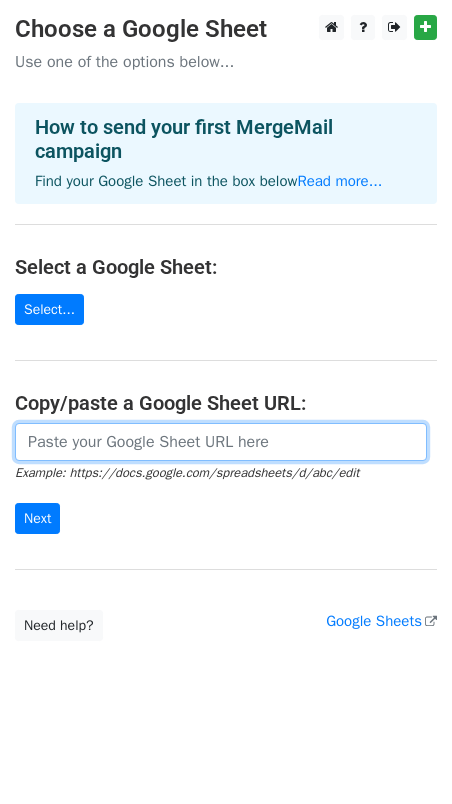 click at bounding box center [221, 442] 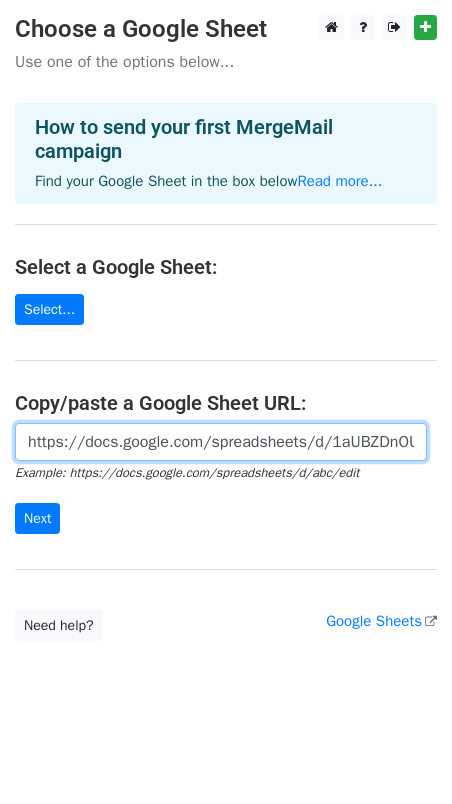 scroll, scrollTop: 0, scrollLeft: 481, axis: horizontal 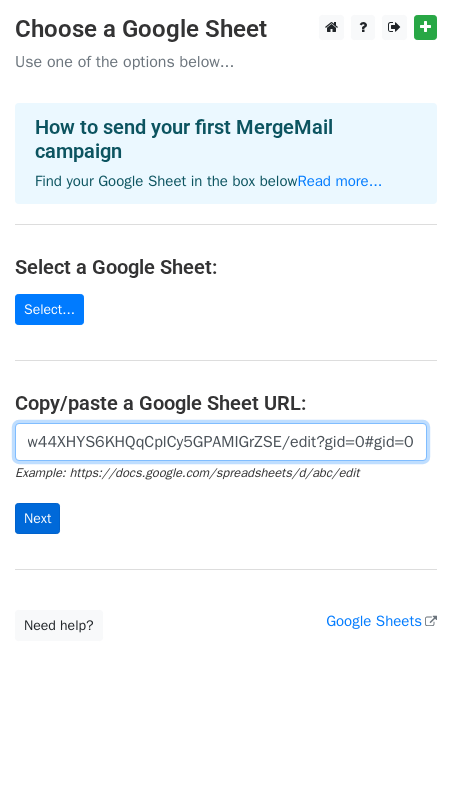 type on "https://docs.google.com/spreadsheets/d/1aUBZDnOU64k1DUww44XHYS6KHQqCplCy5GPAMIGrZSE/edit?gid=0#gid=0" 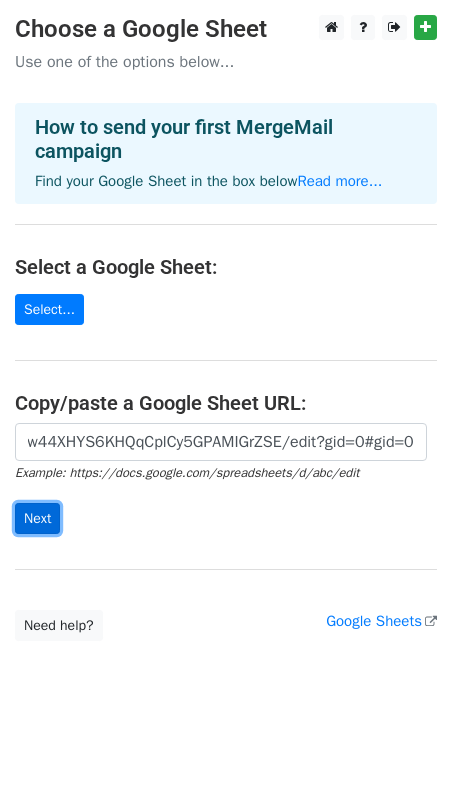 click on "Next" at bounding box center (37, 518) 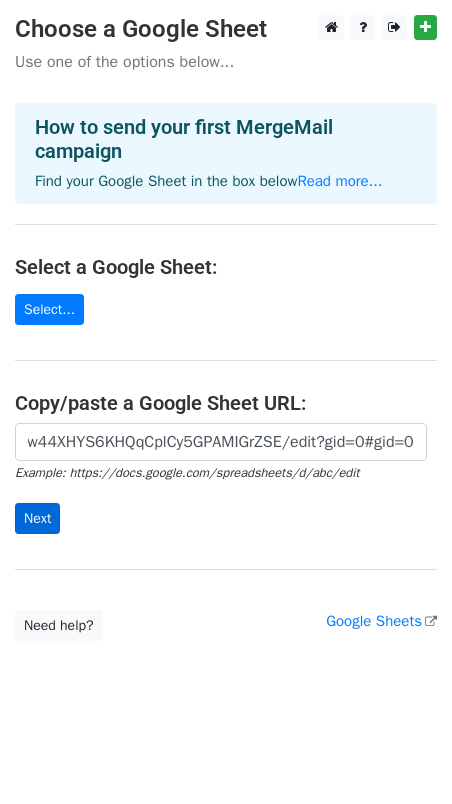 scroll, scrollTop: 0, scrollLeft: 0, axis: both 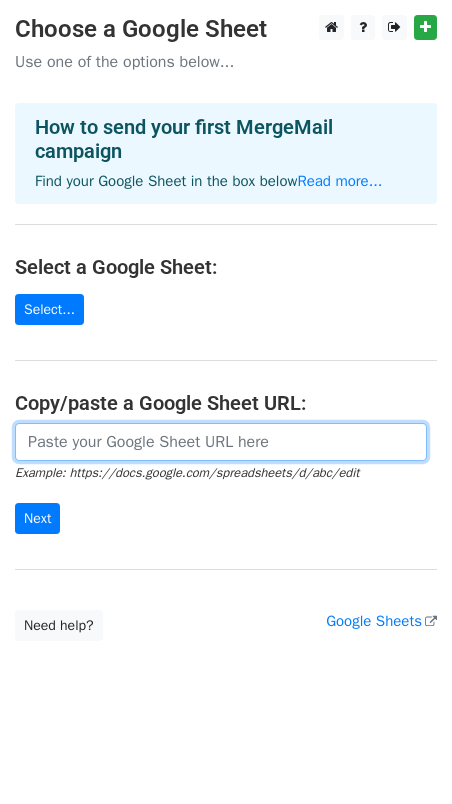 click at bounding box center [221, 442] 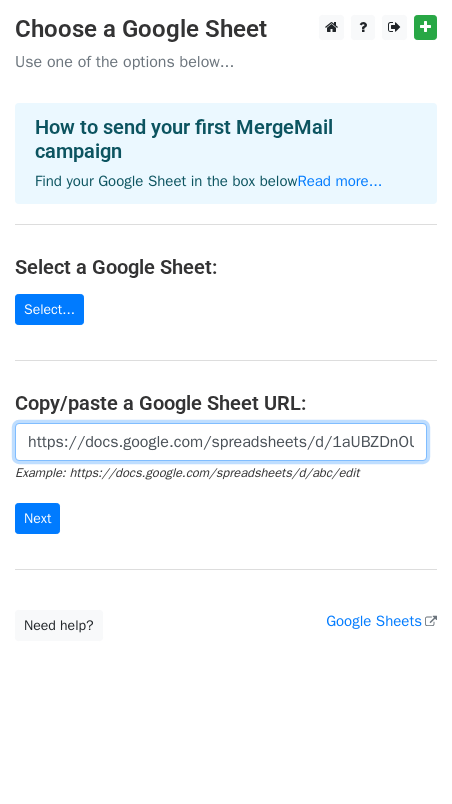 scroll, scrollTop: 0, scrollLeft: 481, axis: horizontal 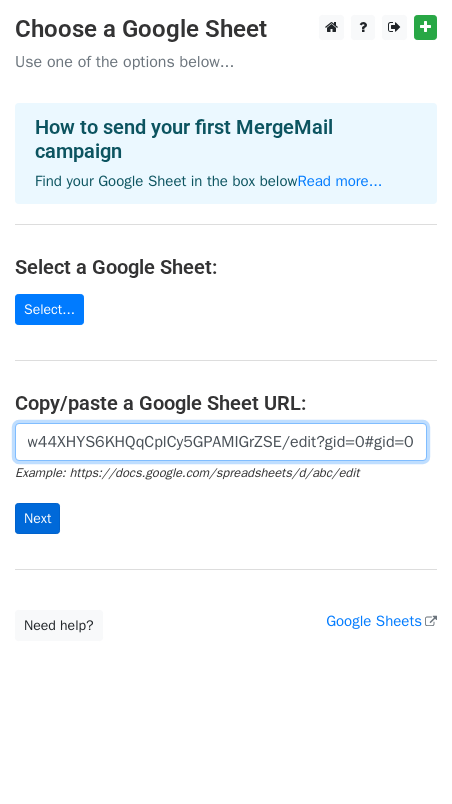 type on "https://docs.google.com/spreadsheets/d/1aUBZDnOU64k1DUww44XHYS6KHQqCplCy5GPAMIGrZSE/edit?gid=0#gid=0" 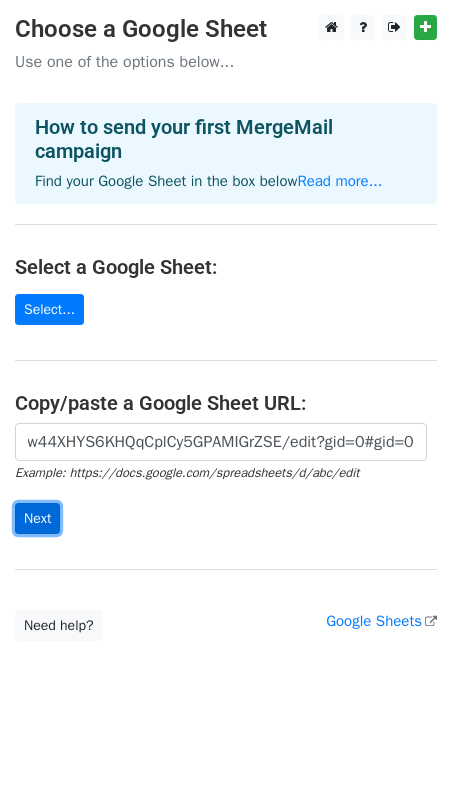 click on "Next" at bounding box center (37, 518) 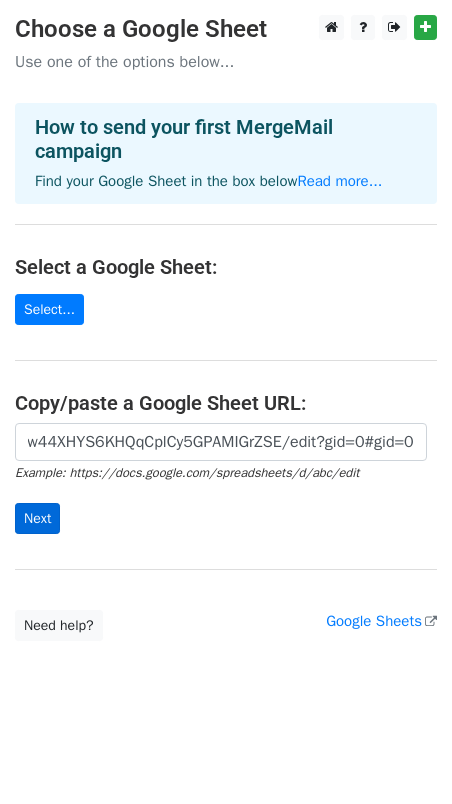 scroll, scrollTop: 0, scrollLeft: 0, axis: both 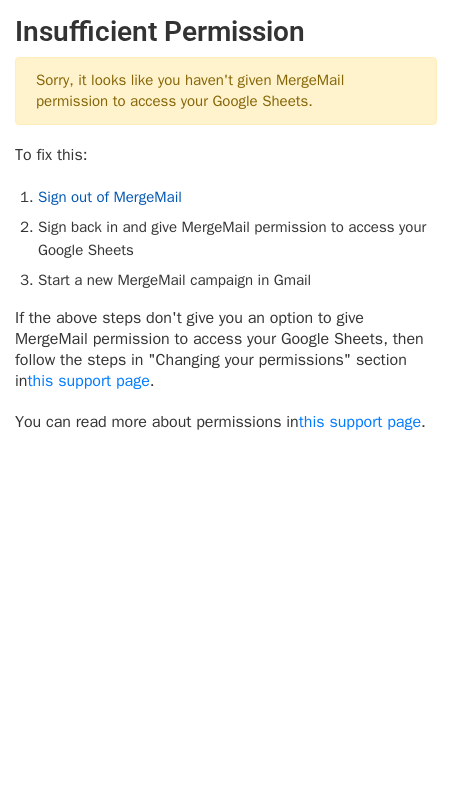 click on "Sign out of MergeMail" at bounding box center (110, 197) 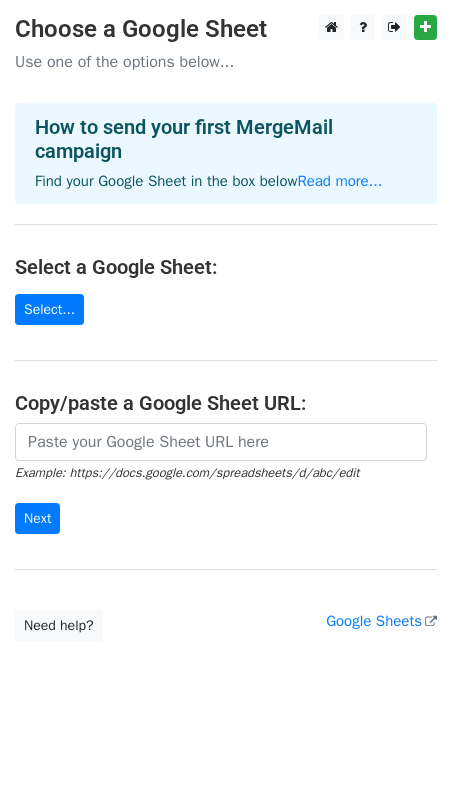 scroll, scrollTop: 0, scrollLeft: 0, axis: both 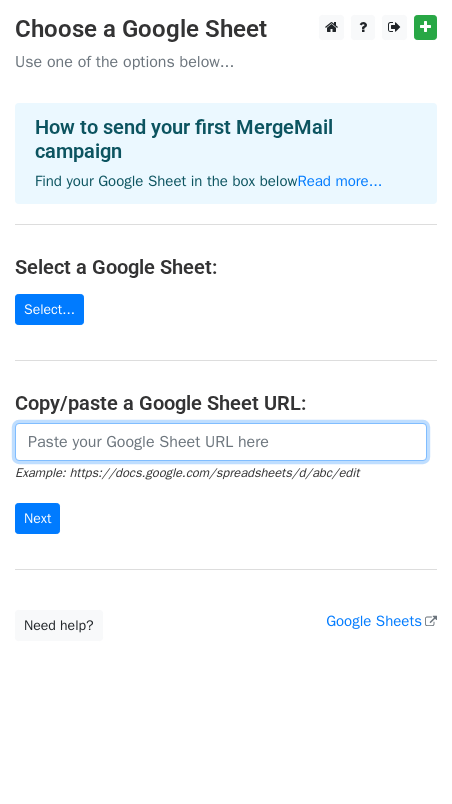 click at bounding box center (221, 442) 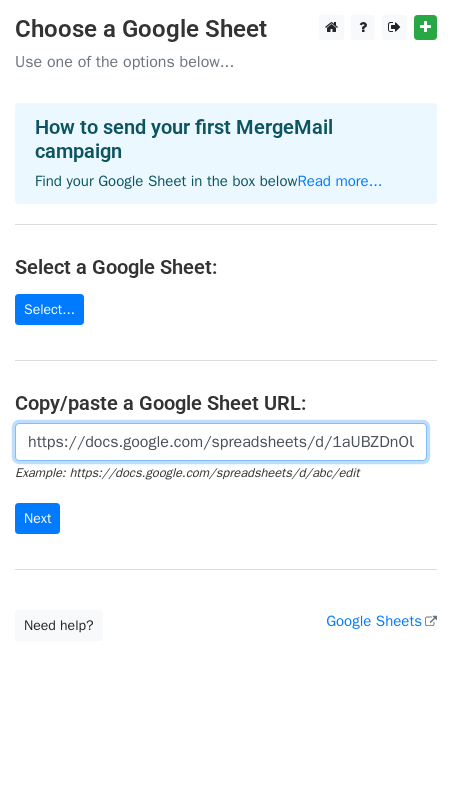 scroll, scrollTop: 0, scrollLeft: 481, axis: horizontal 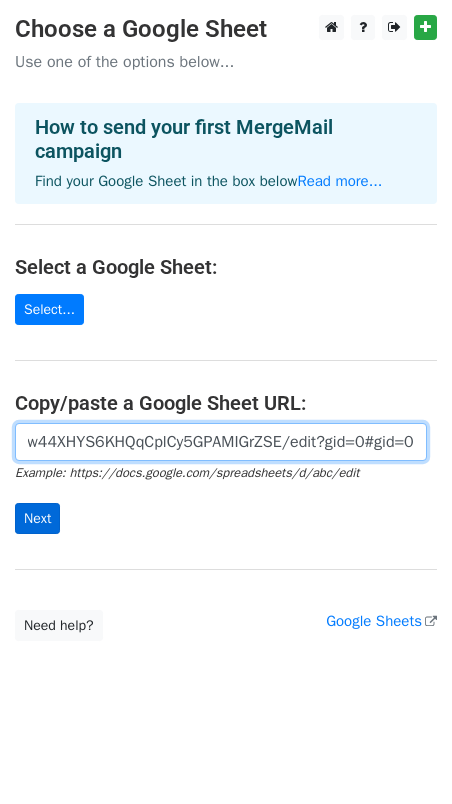 type on "https://docs.google.com/spreadsheets/d/1aUBZDnOU64k1DUww44XHYS6KHQqCplCy5GPAMIGrZSE/edit?gid=0#gid=0" 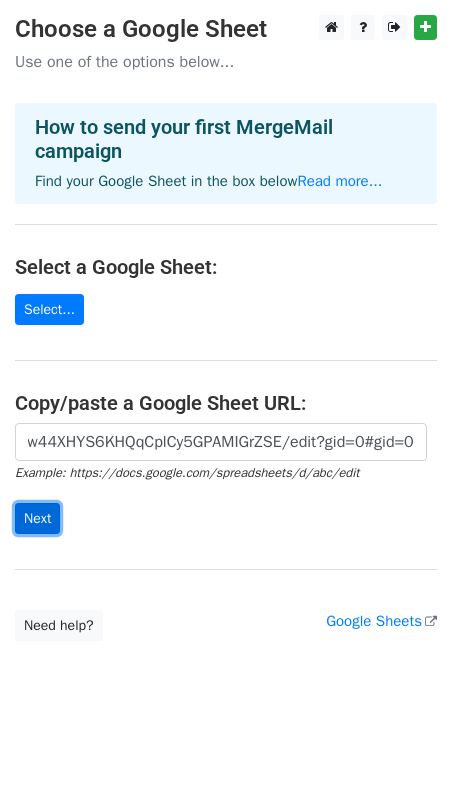 click on "Next" at bounding box center (37, 518) 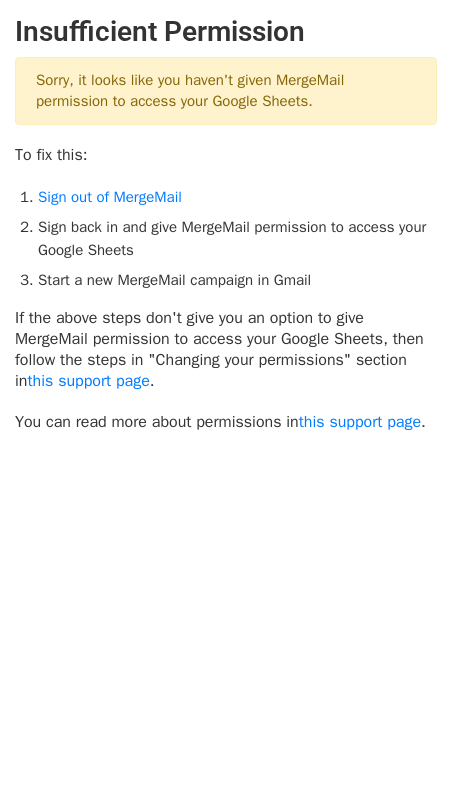 scroll, scrollTop: 0, scrollLeft: 0, axis: both 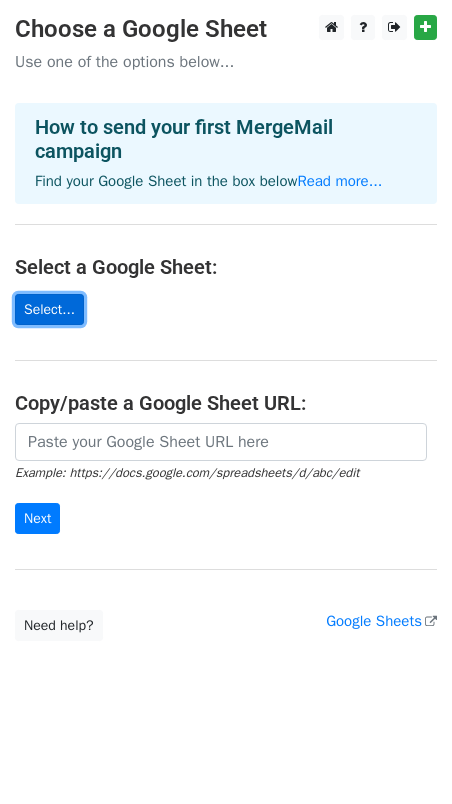 click on "Select..." at bounding box center (49, 309) 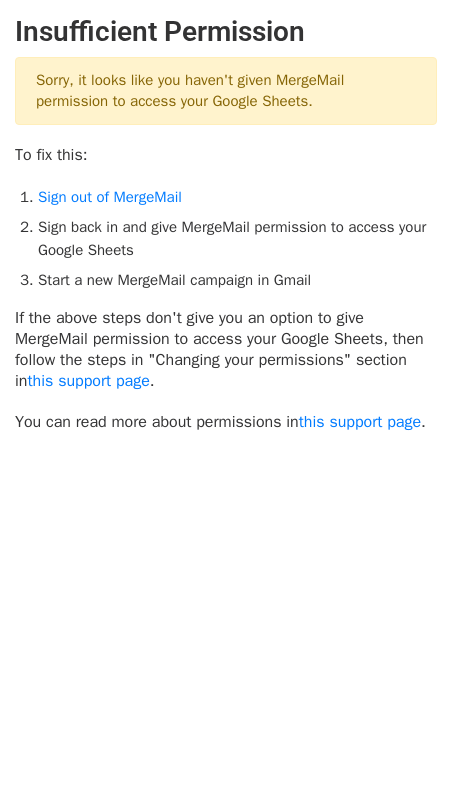 scroll, scrollTop: 0, scrollLeft: 0, axis: both 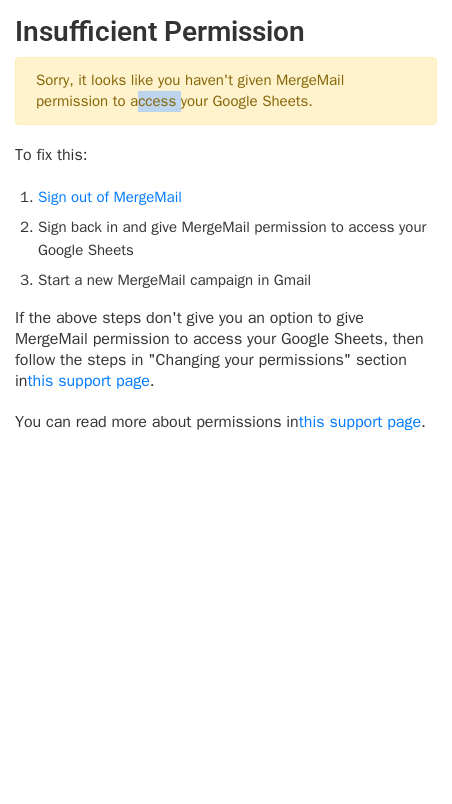 click on "Sorry, it looks like you haven't given MergeMail permission to access your Google Sheets." at bounding box center (226, 91) 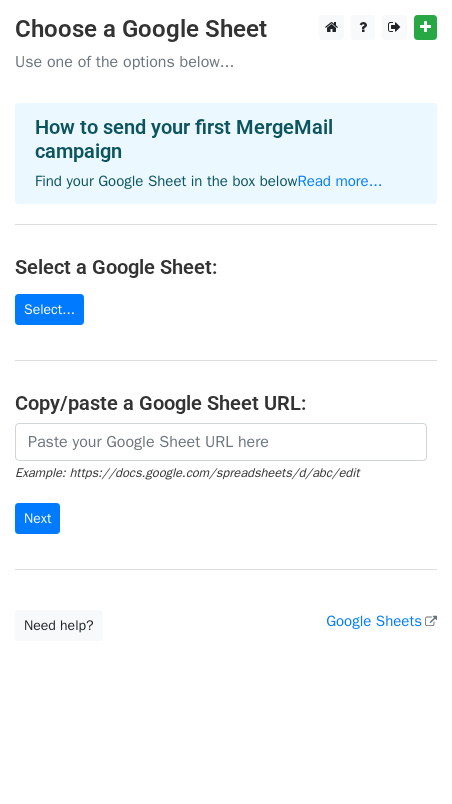 scroll, scrollTop: 0, scrollLeft: 0, axis: both 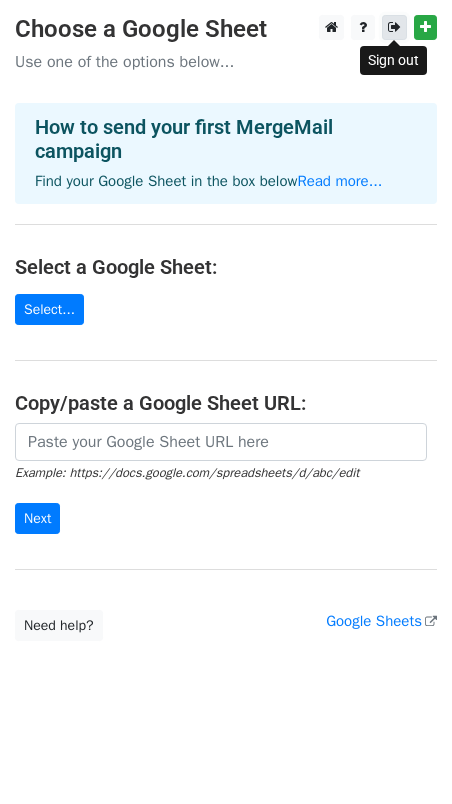 click at bounding box center [394, 27] 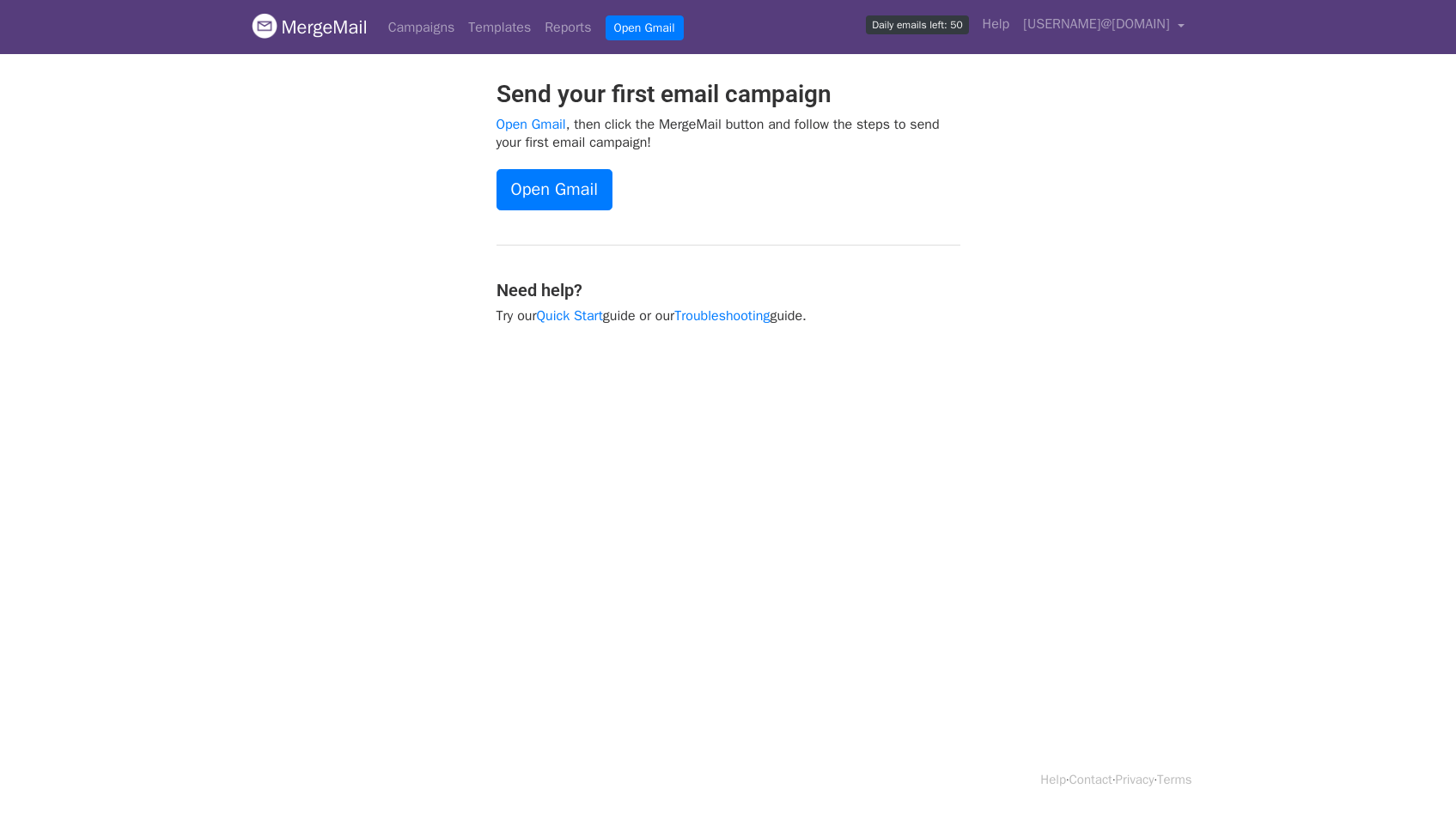 scroll, scrollTop: 0, scrollLeft: 0, axis: both 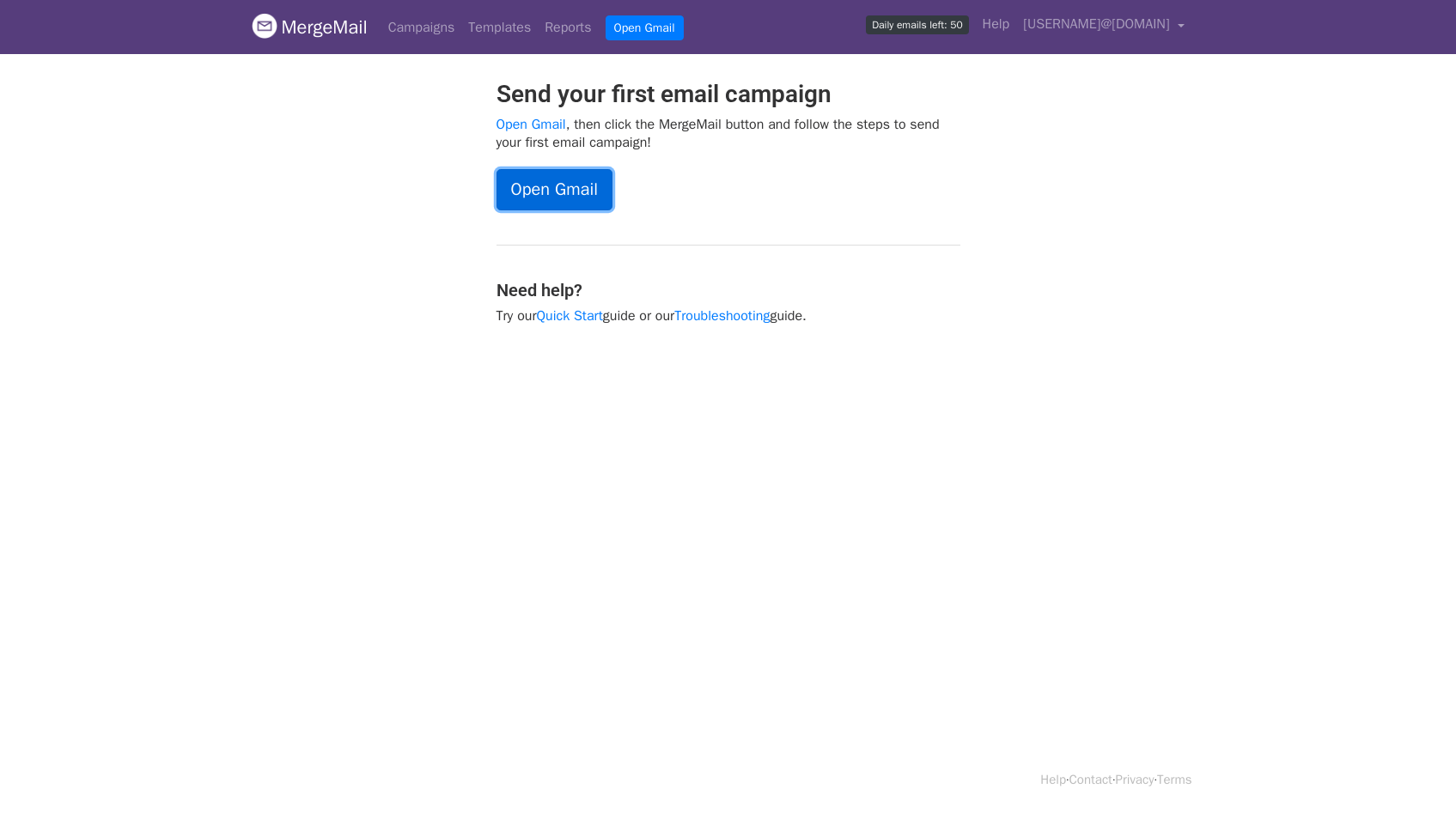click on "Open Gmail" at bounding box center (554, 190) 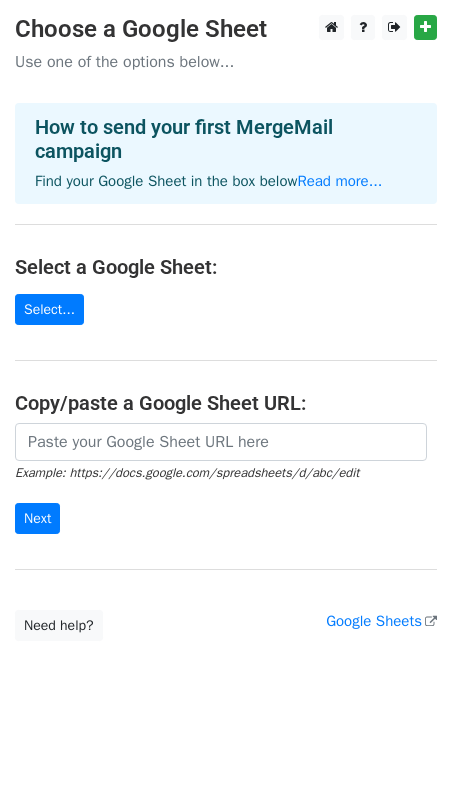 scroll, scrollTop: 0, scrollLeft: 0, axis: both 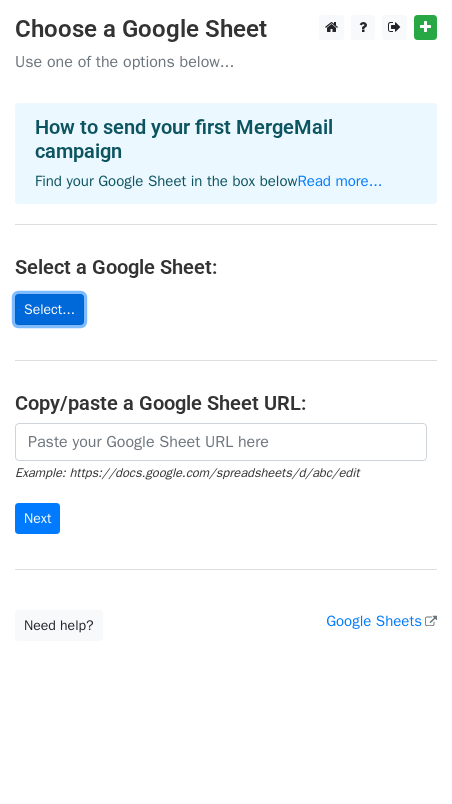 click on "Select..." at bounding box center [49, 309] 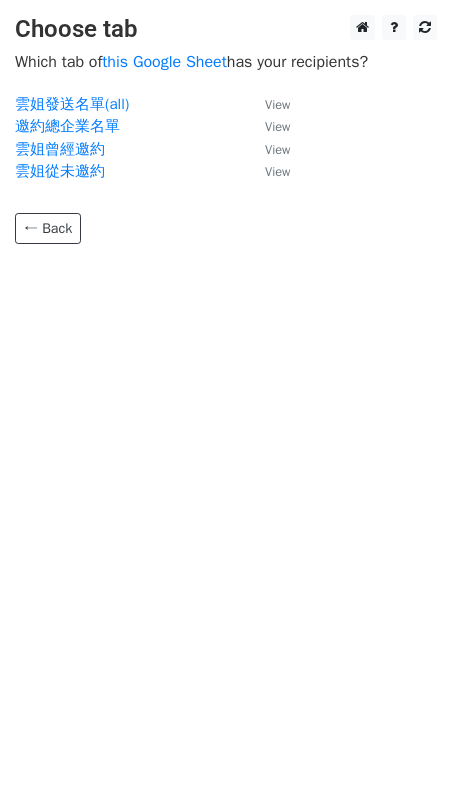 scroll, scrollTop: 0, scrollLeft: 0, axis: both 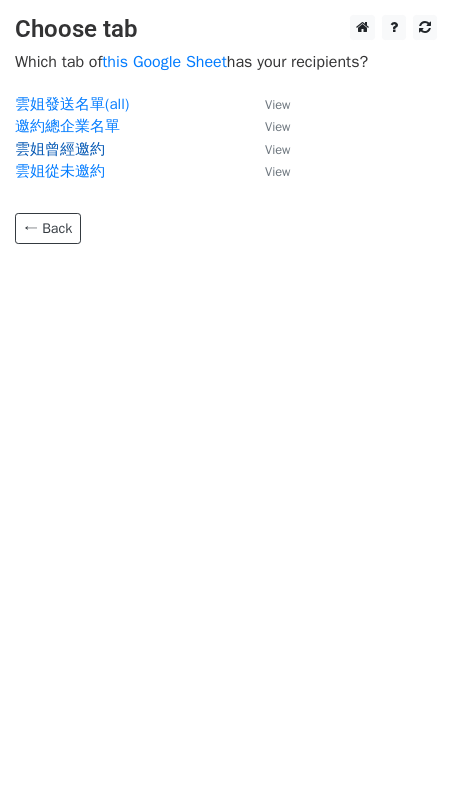 click on "雲姐曾經邀約" at bounding box center [60, 149] 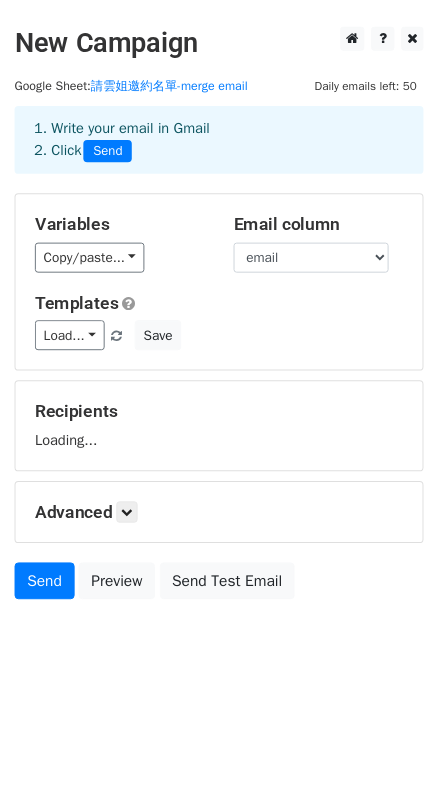 scroll, scrollTop: 0, scrollLeft: 0, axis: both 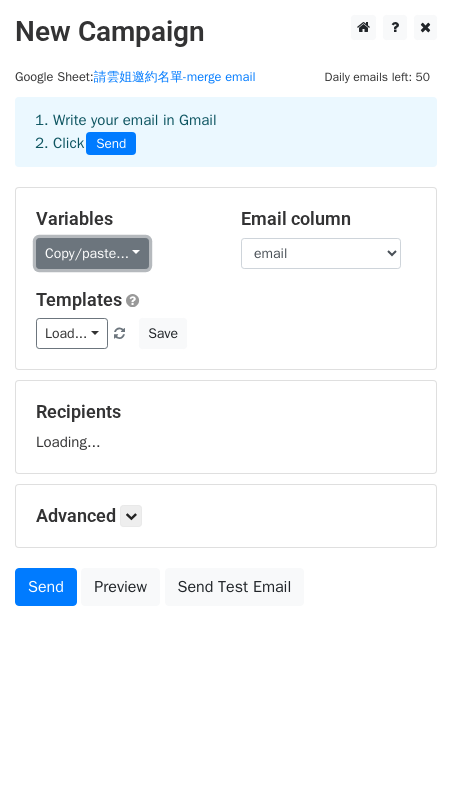 click on "Copy/paste..." at bounding box center (92, 253) 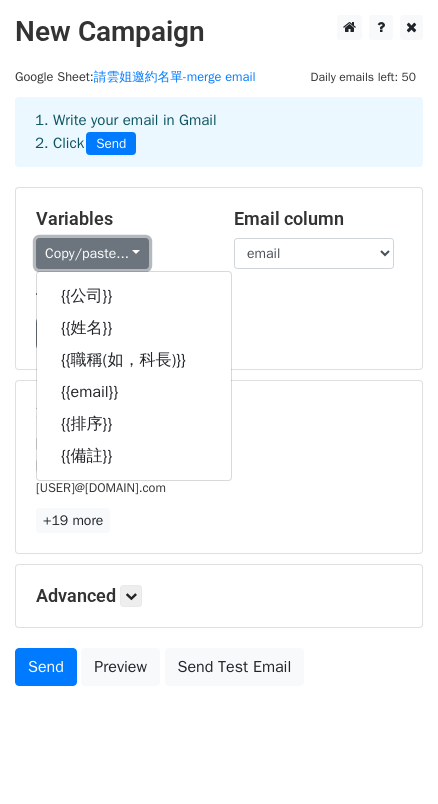 click on "Copy/paste..." at bounding box center (92, 253) 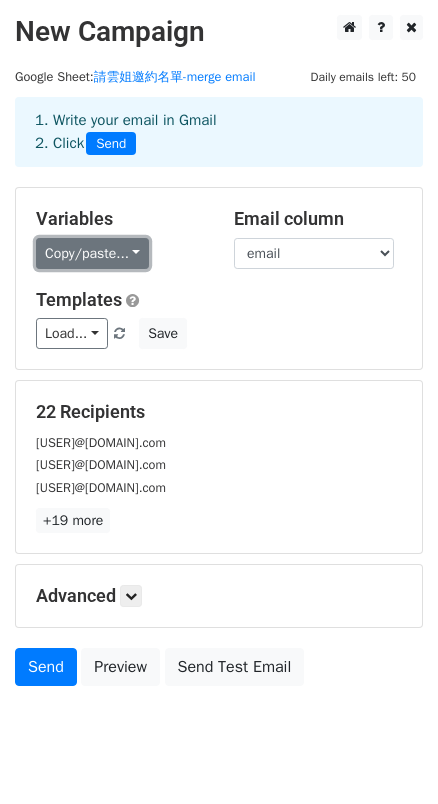 click on "Copy/paste..." at bounding box center [92, 253] 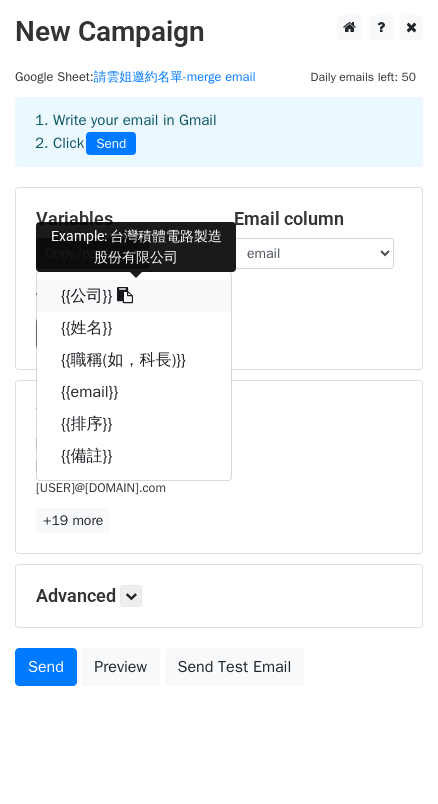 click on "{{公司}}" at bounding box center (134, 296) 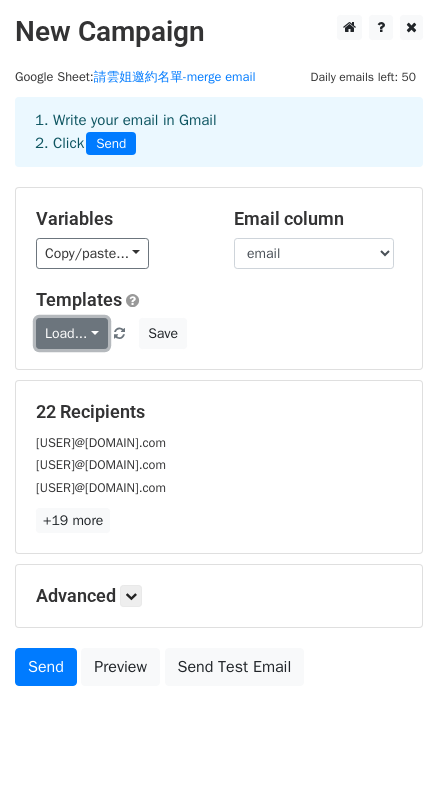 click on "Load..." at bounding box center [72, 333] 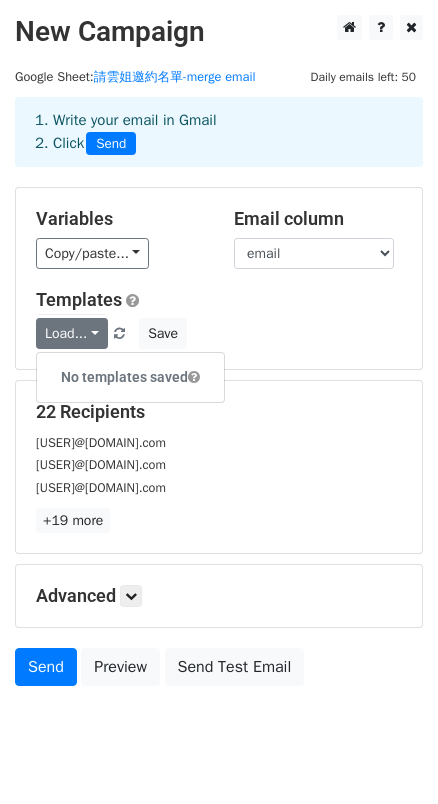 click on "Templates
Load...
No templates saved
Save" at bounding box center (219, 319) 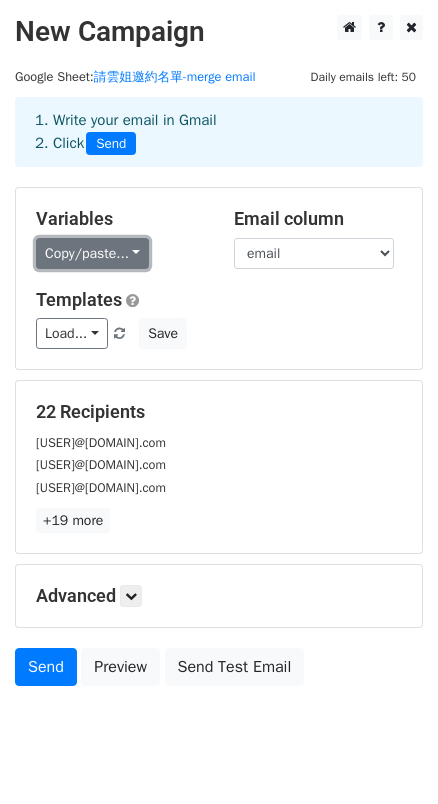 click on "Copy/paste..." at bounding box center (92, 253) 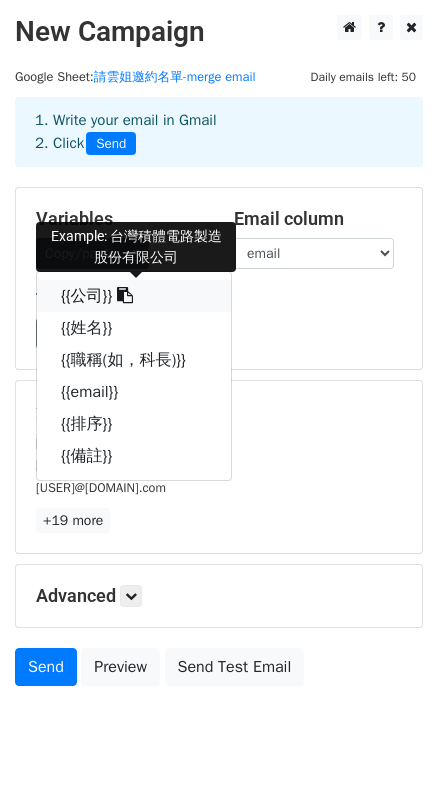 click on "{{公司}}" at bounding box center [134, 296] 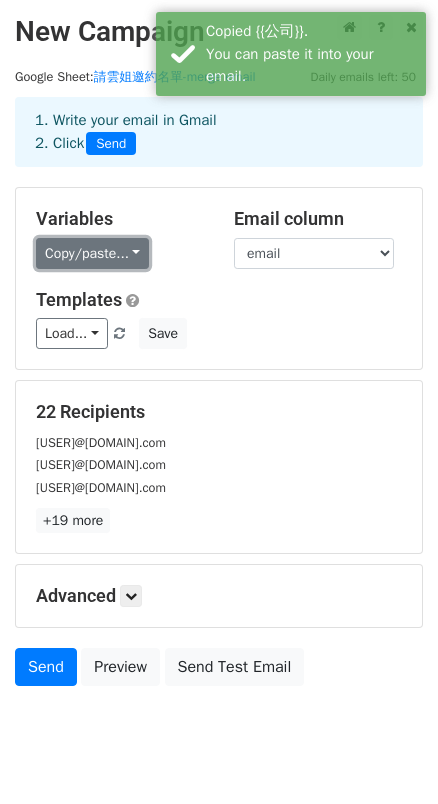 click on "Copy/paste..." at bounding box center (92, 253) 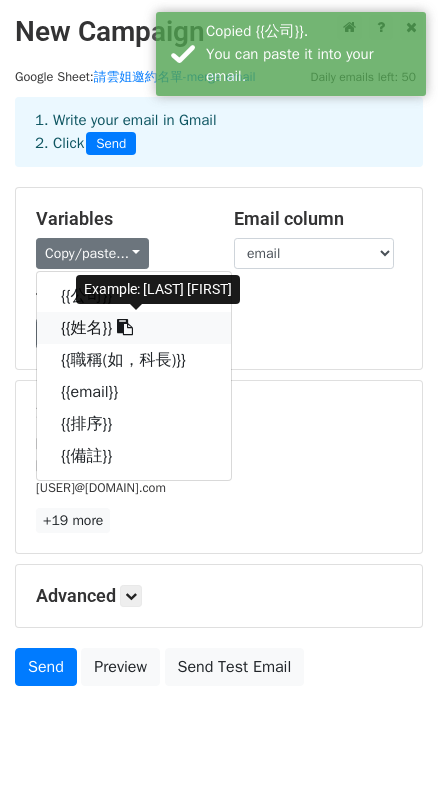 click on "{{姓名}}" at bounding box center (134, 328) 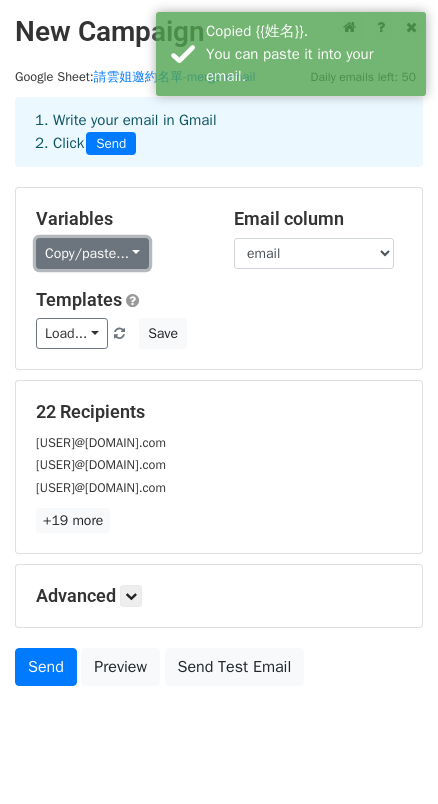 click on "Copy/paste..." at bounding box center [92, 253] 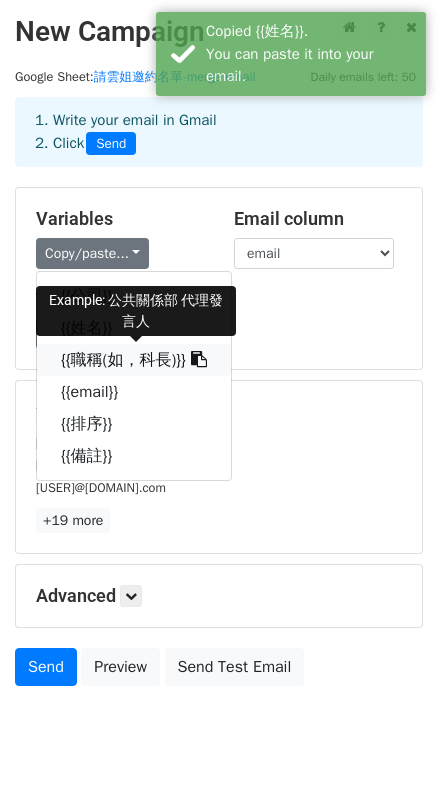 click on "{{職稱(如，科長)}}" at bounding box center [134, 360] 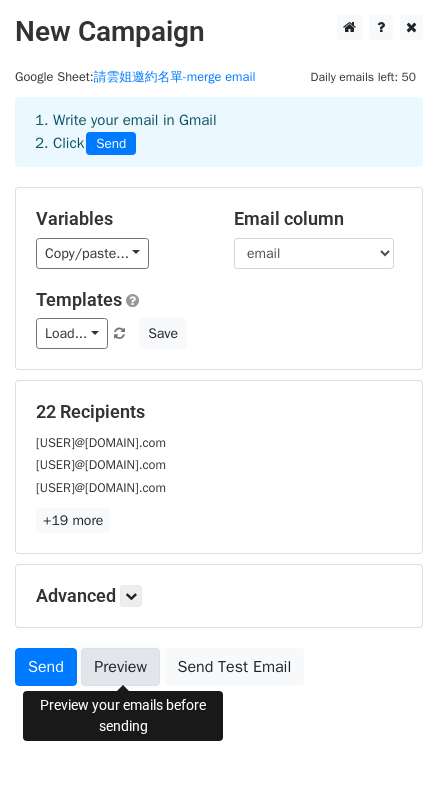 click on "Preview" at bounding box center (120, 667) 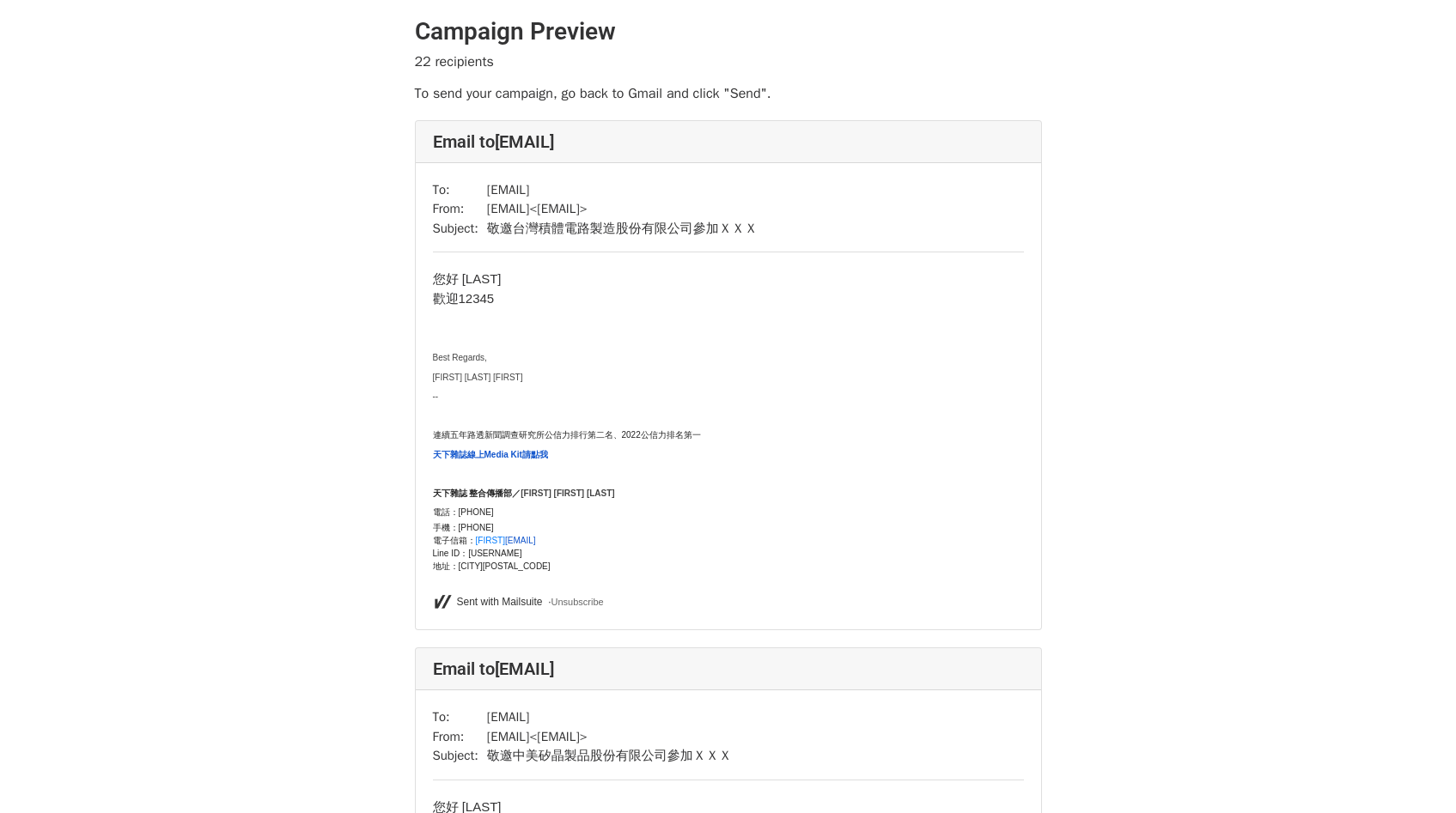 scroll, scrollTop: 0, scrollLeft: 0, axis: both 